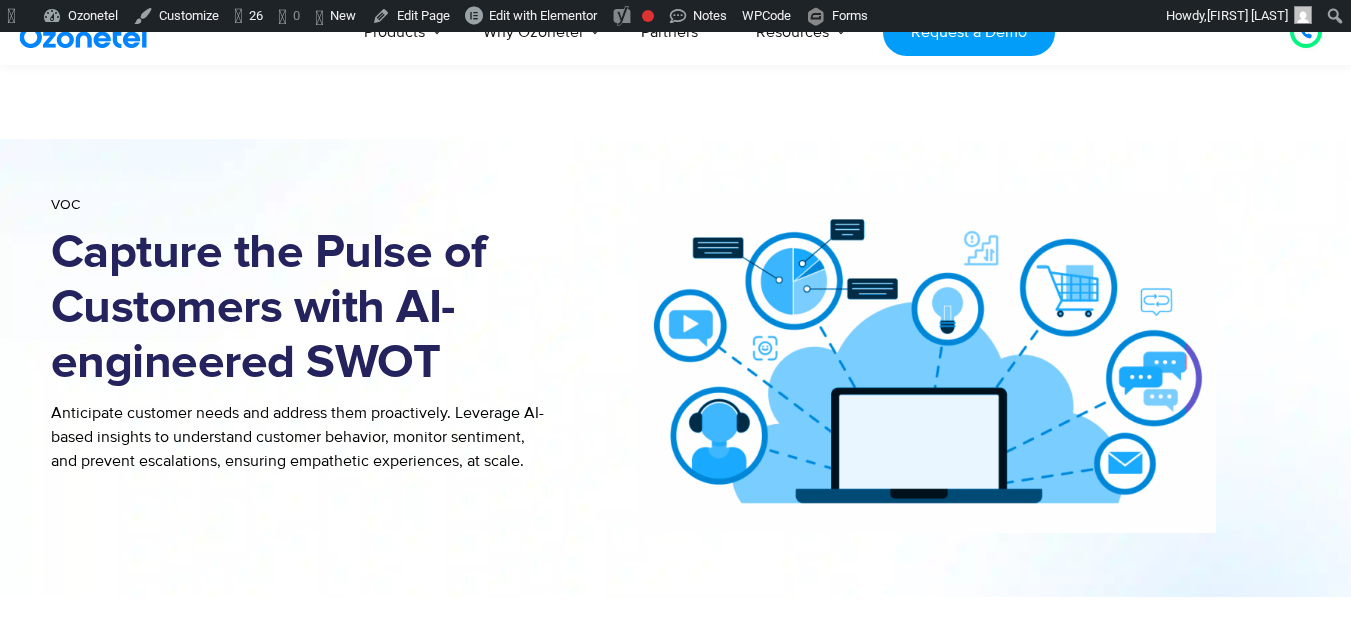 scroll, scrollTop: 900, scrollLeft: 0, axis: vertical 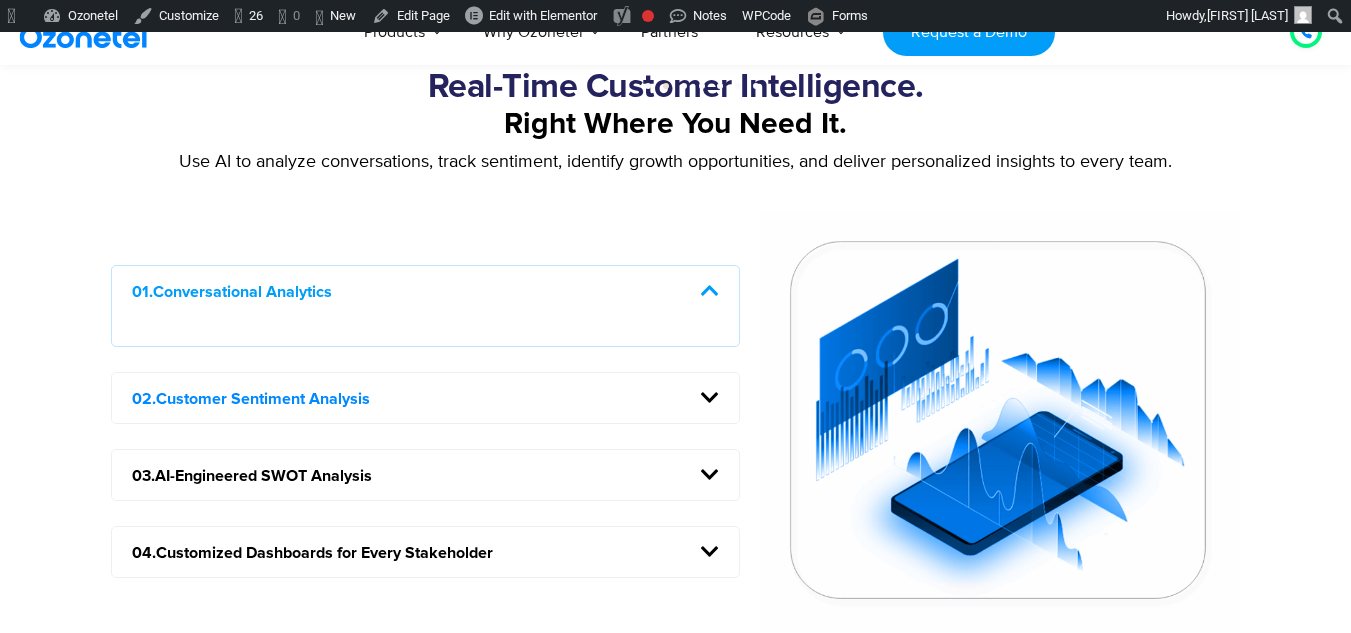 click on "02.Customer Sentiment Analysis" at bounding box center [251, 399] 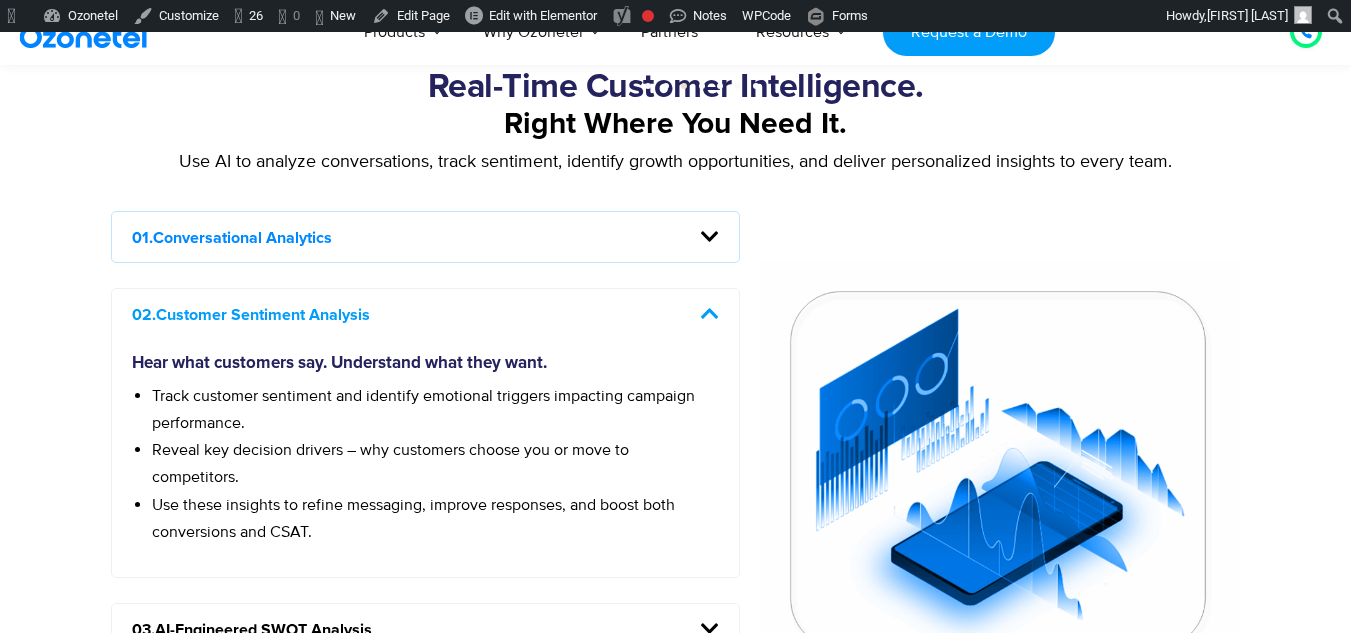 click on "01.Conversational Analytics" at bounding box center (232, 238) 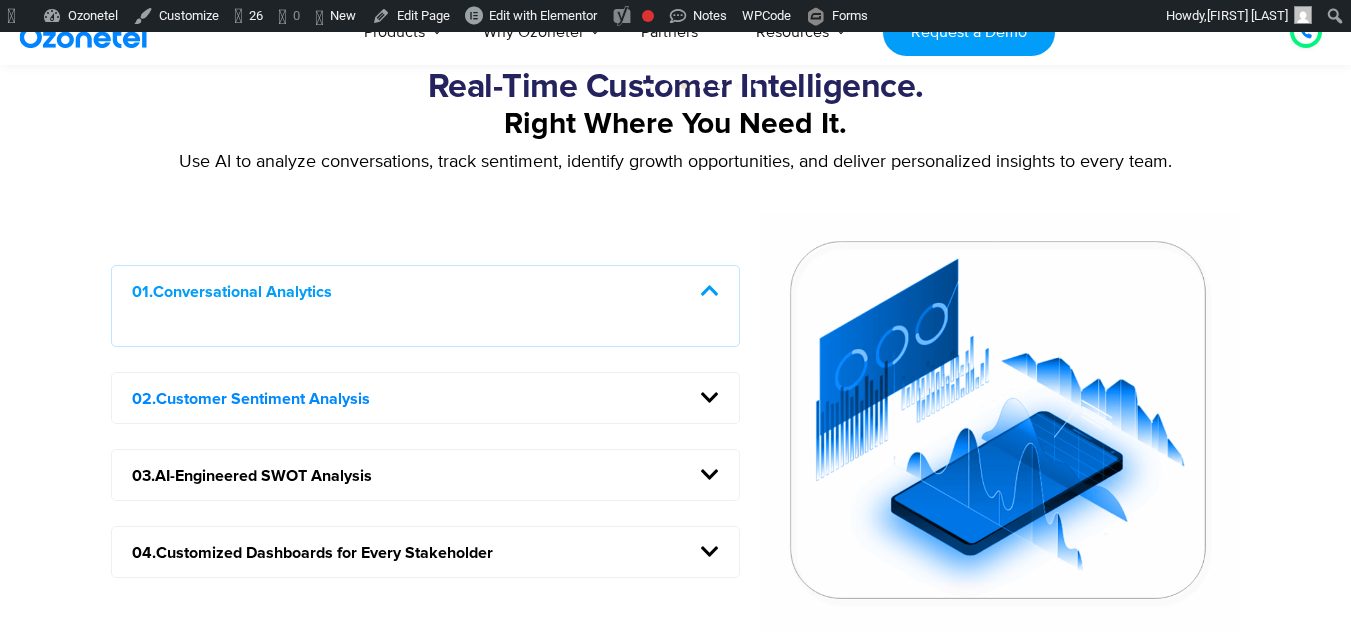 click on "02.Customer Sentiment Analysis" at bounding box center (251, 399) 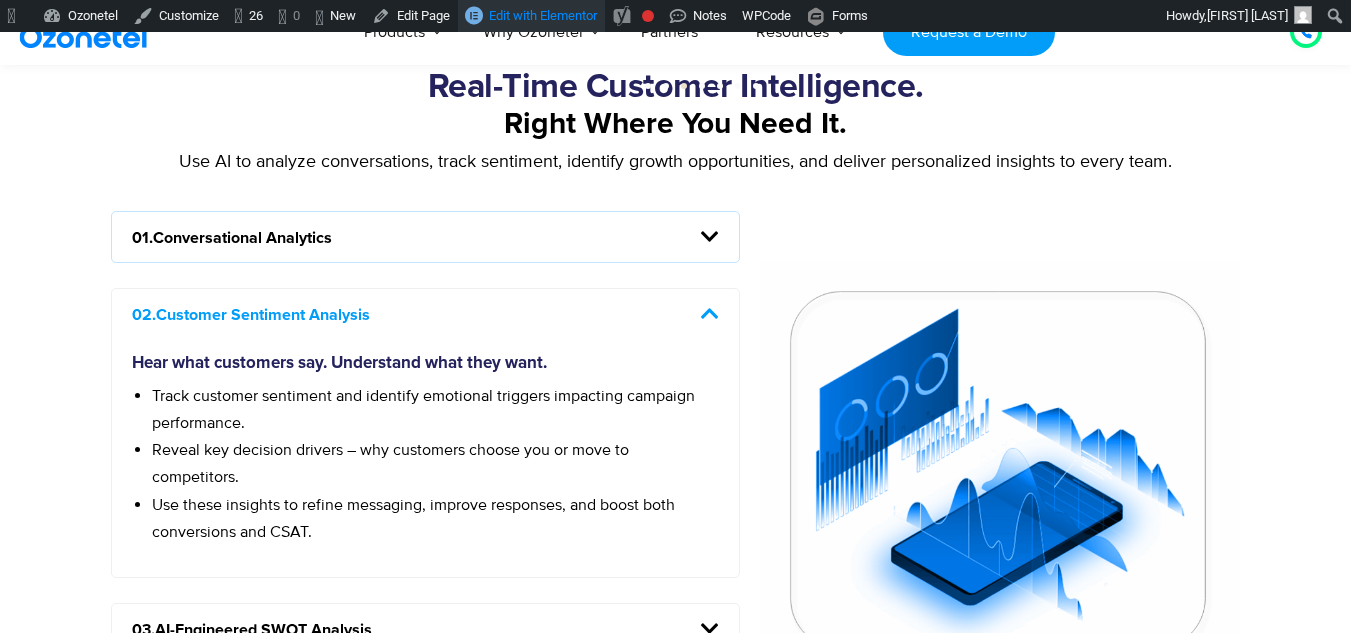 click on "Edit with Elementor" at bounding box center [543, 15] 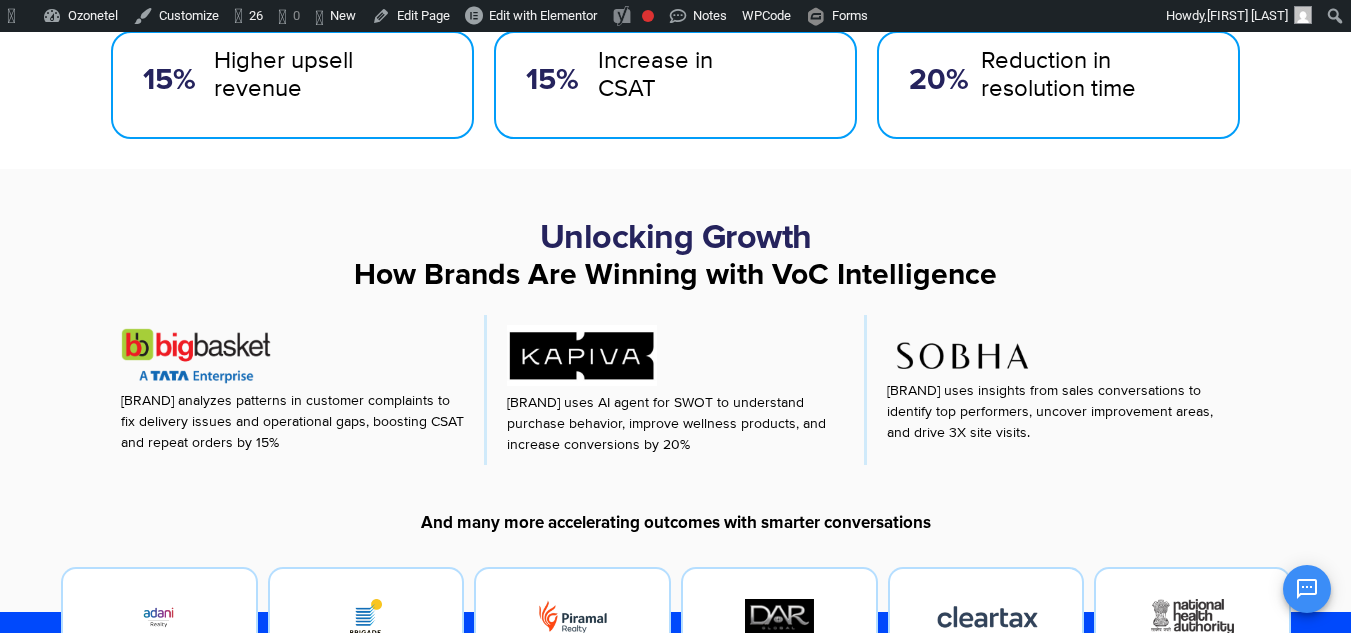 scroll, scrollTop: 600, scrollLeft: 0, axis: vertical 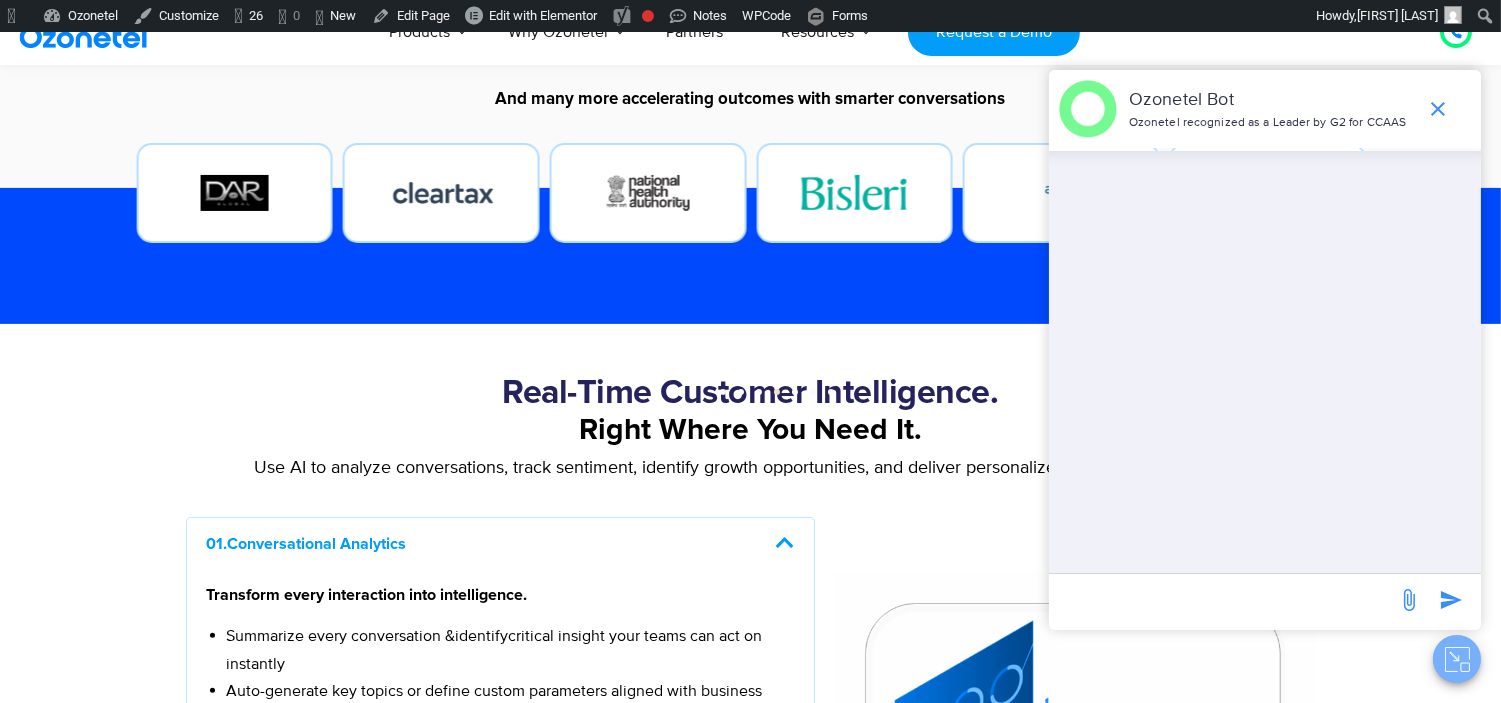 click at bounding box center (1457, 659) 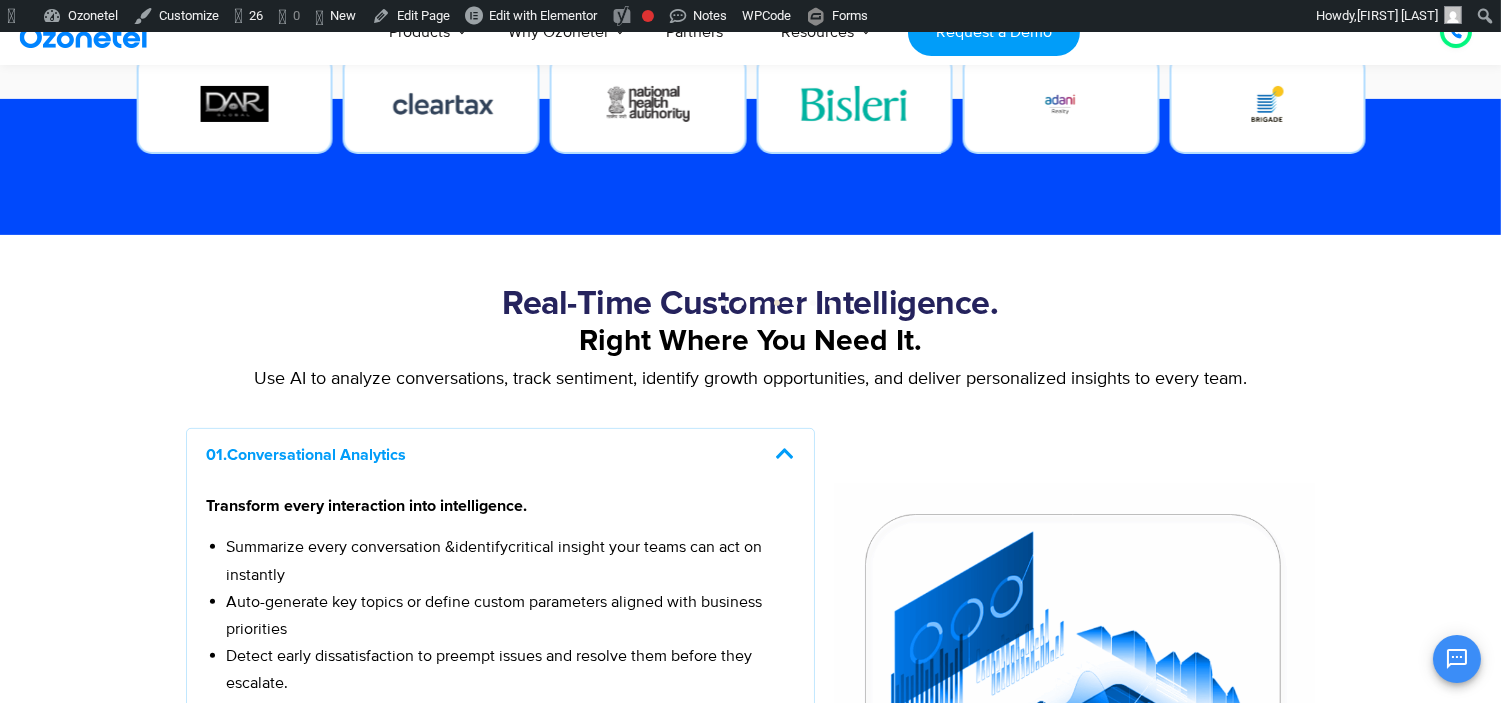 scroll, scrollTop: 1627, scrollLeft: 0, axis: vertical 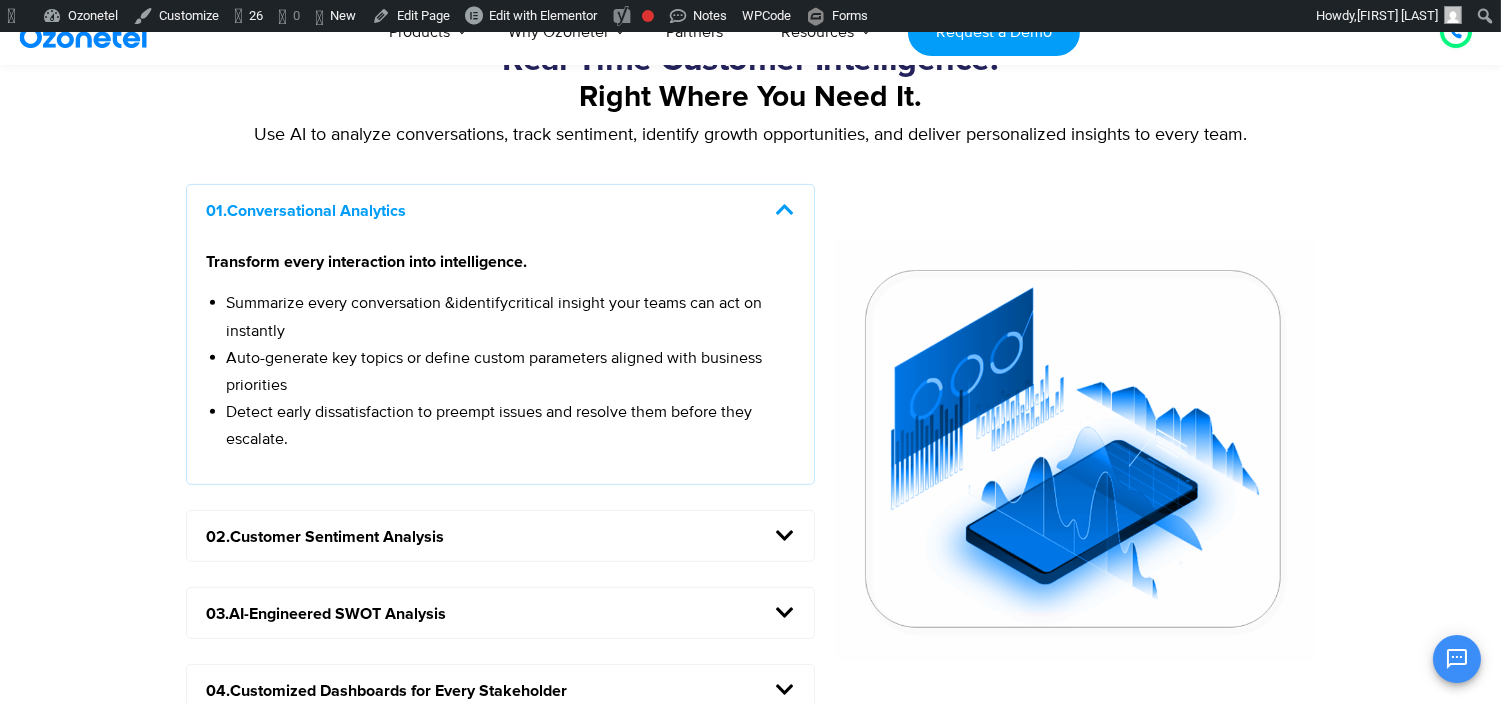 click on "02.Customer Sentiment Analysis" at bounding box center [501, 536] 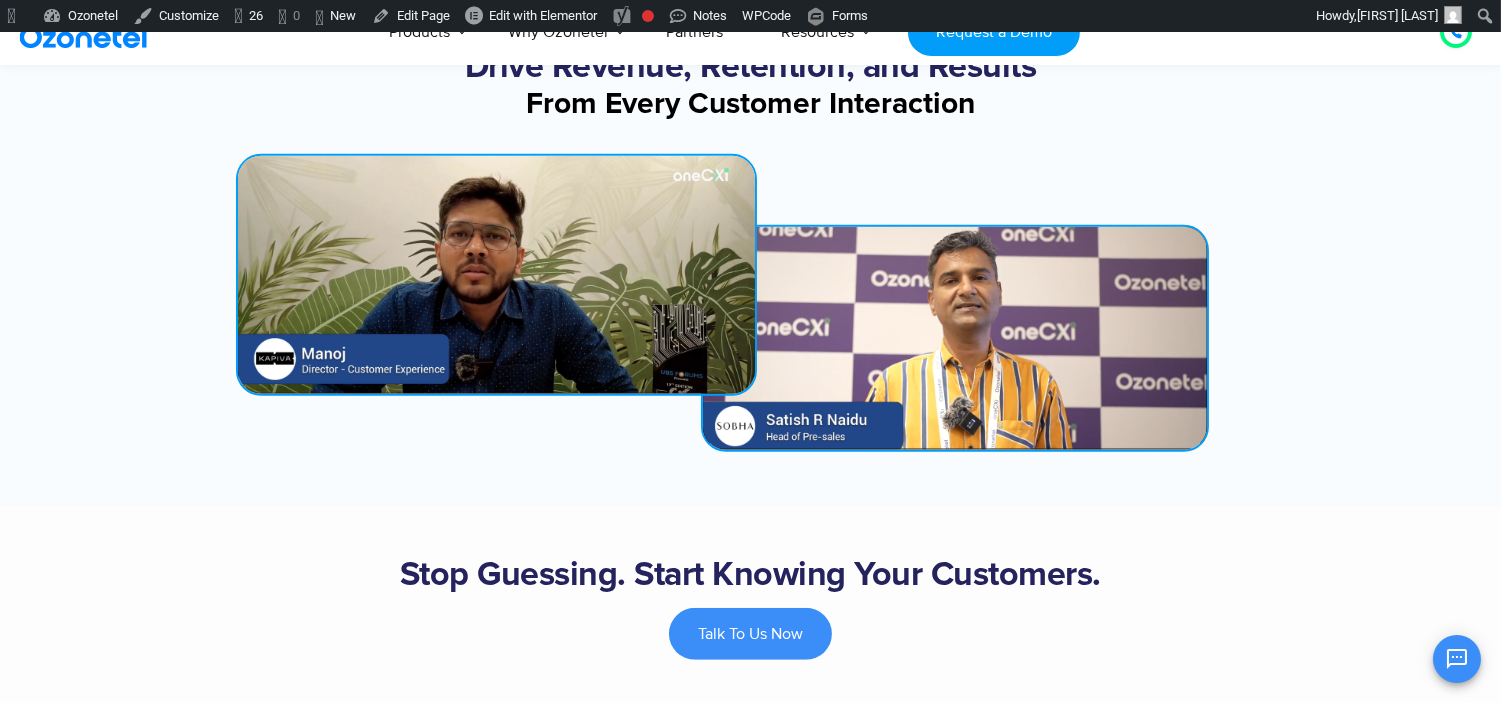 scroll, scrollTop: 2405, scrollLeft: 0, axis: vertical 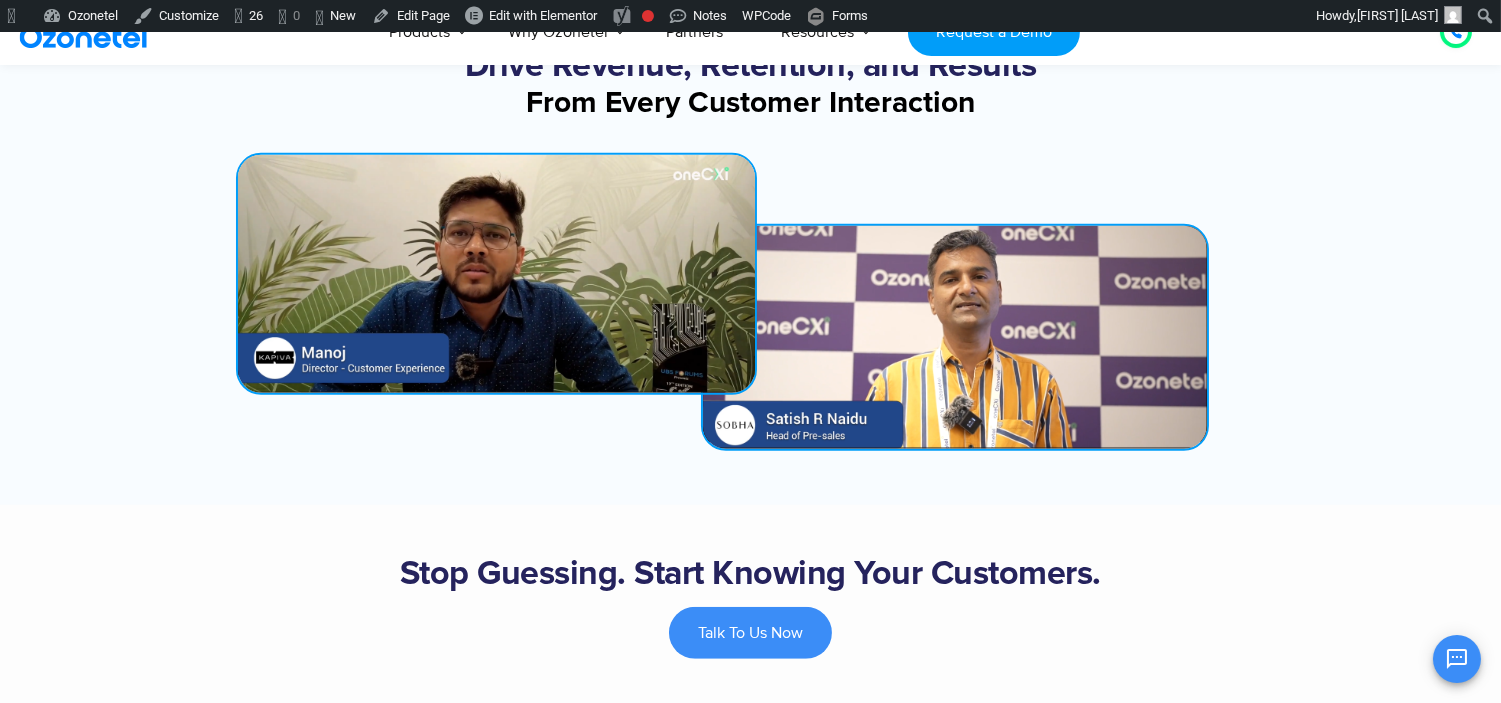 click at bounding box center (496, 274) 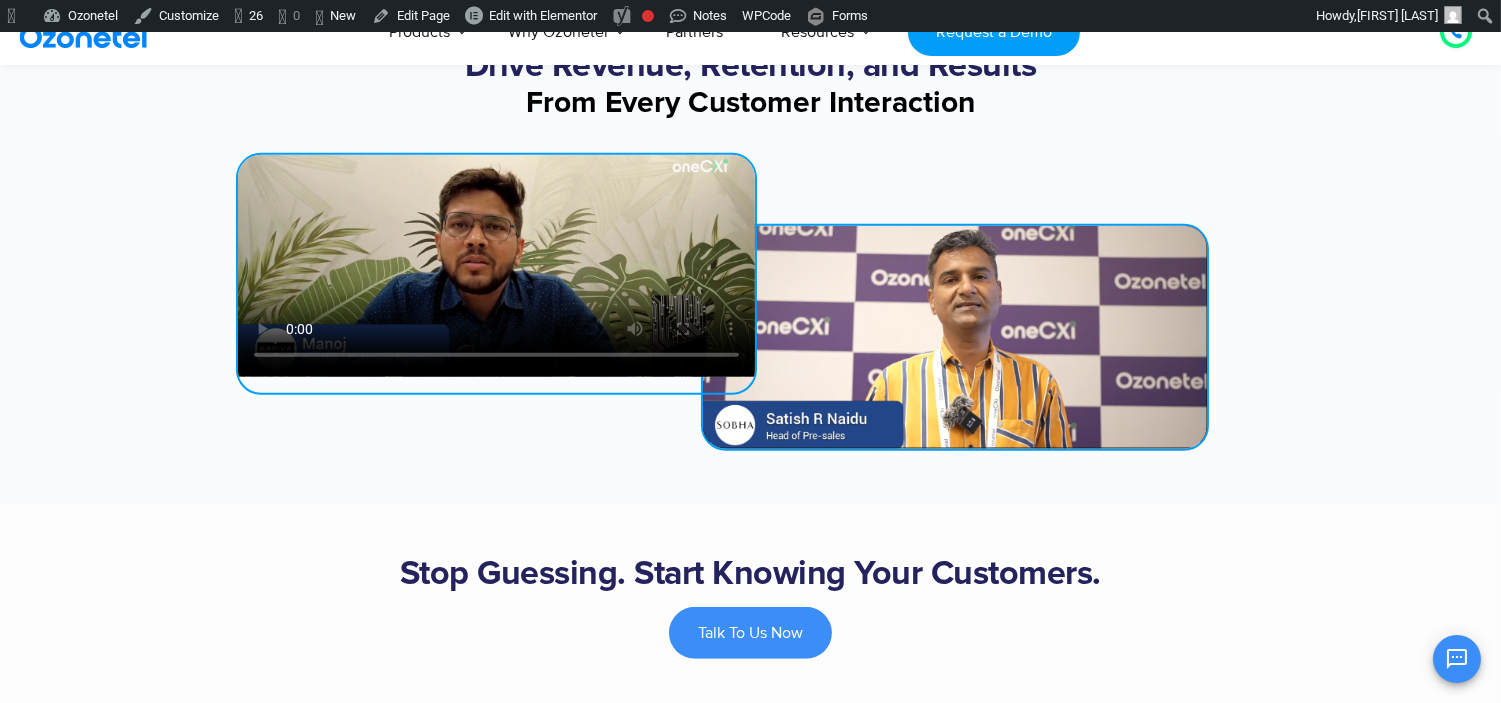 click at bounding box center [496, 266] 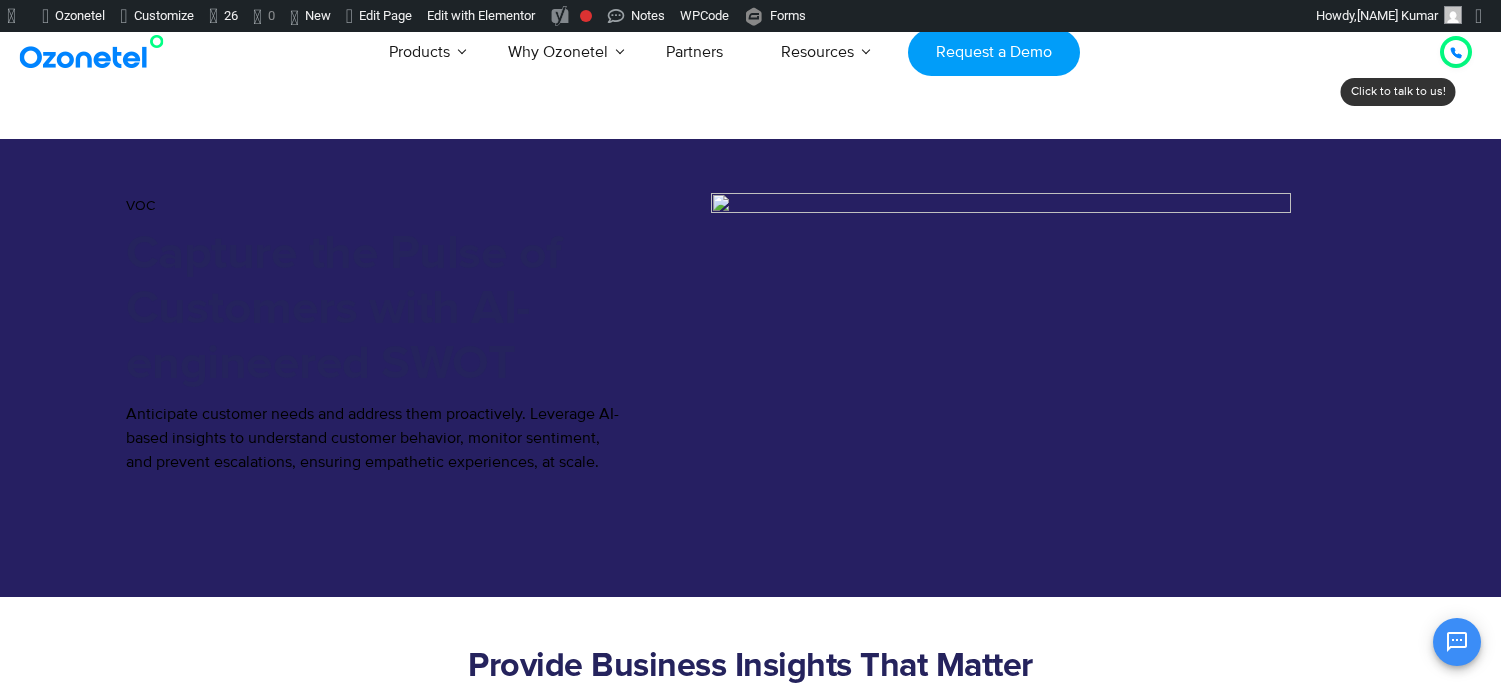 scroll, scrollTop: 0, scrollLeft: 0, axis: both 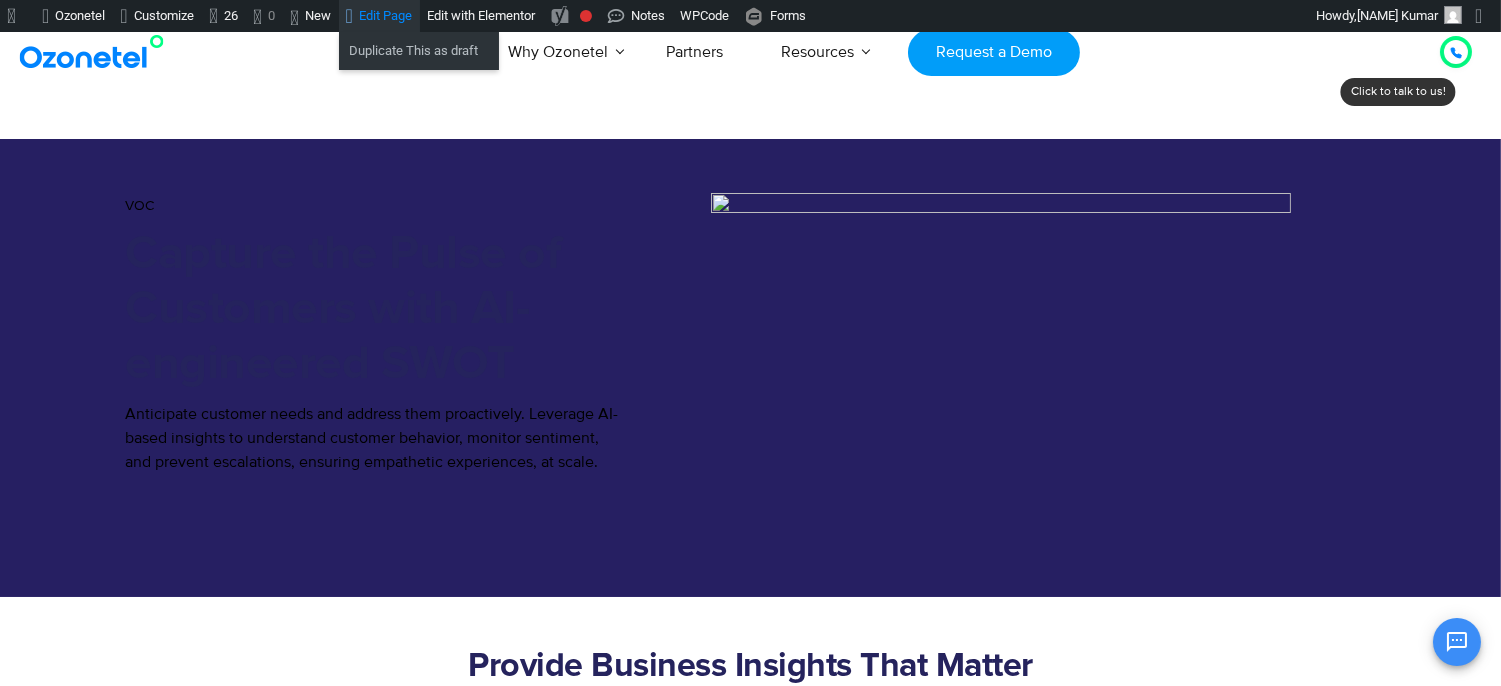 click on "Edit Page" at bounding box center [379, 16] 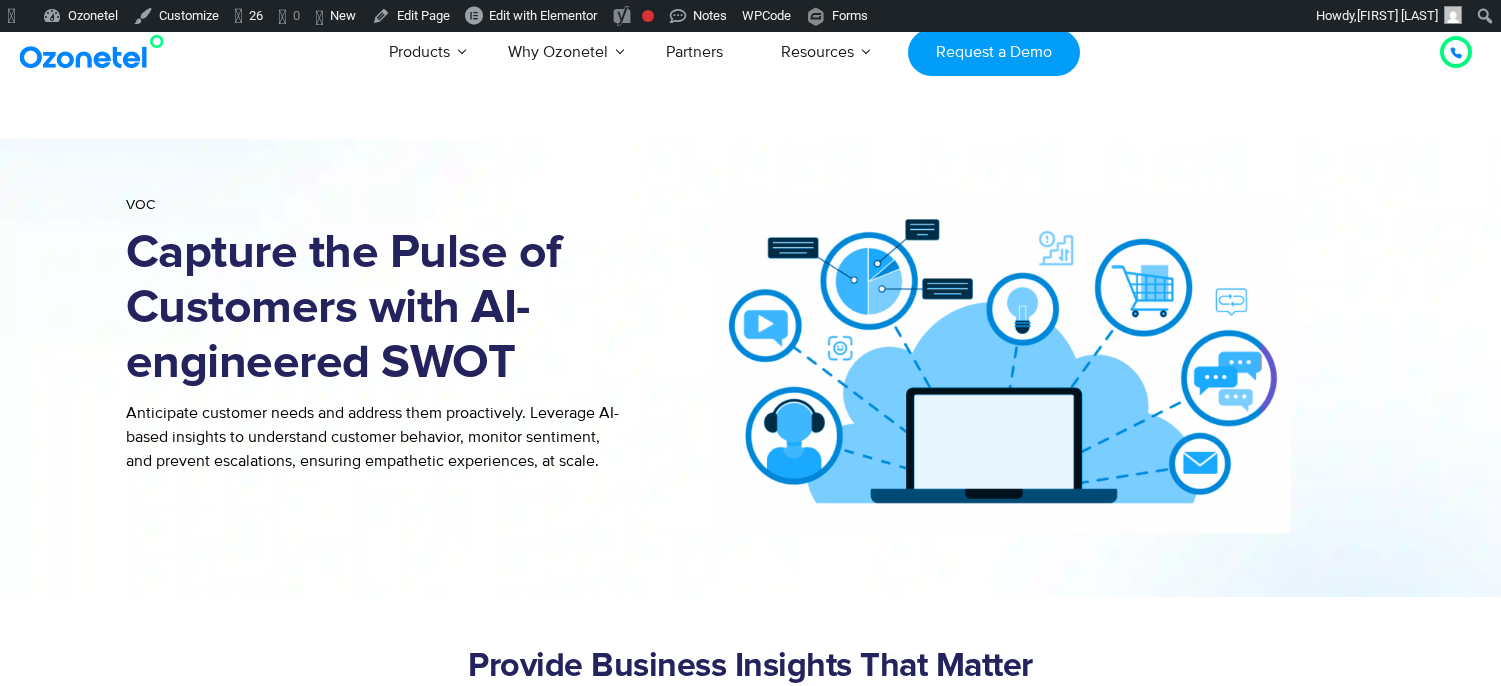 scroll, scrollTop: 0, scrollLeft: 0, axis: both 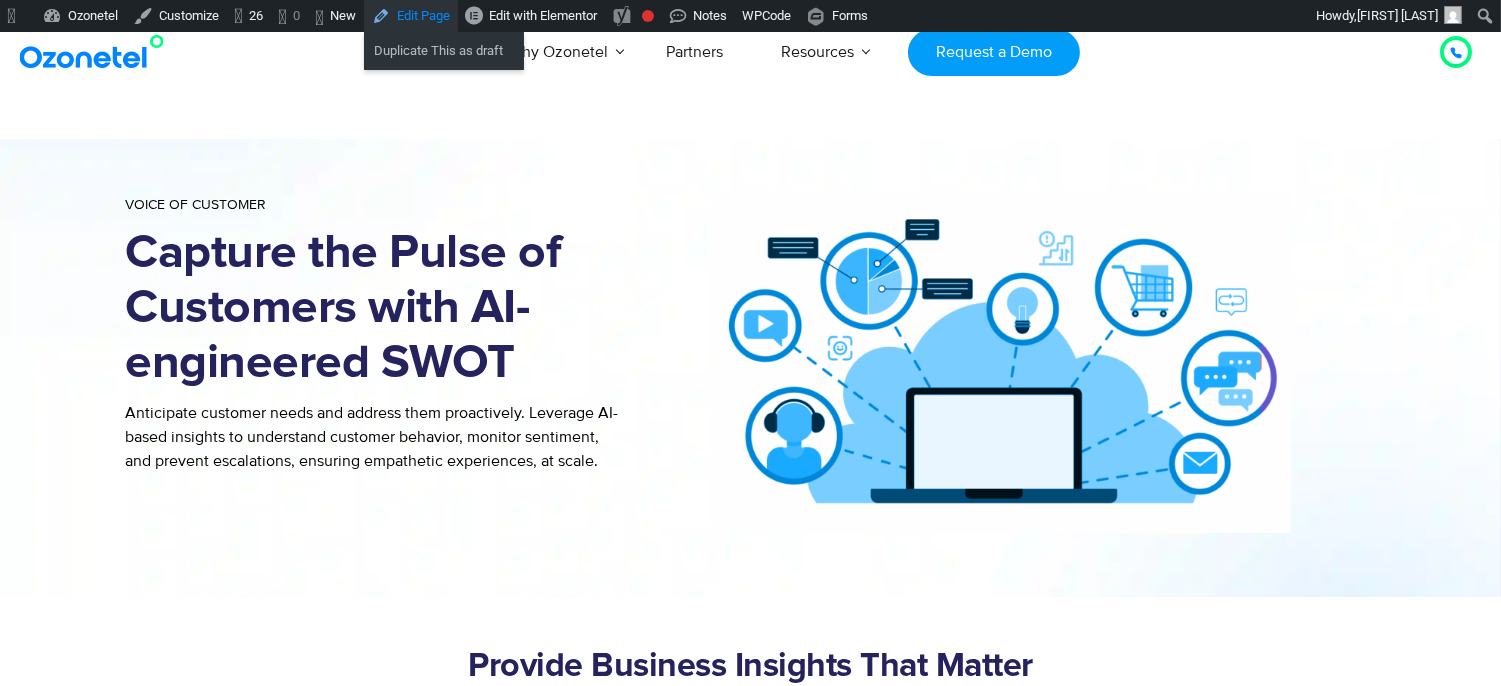 click on "Edit Page" at bounding box center [411, 16] 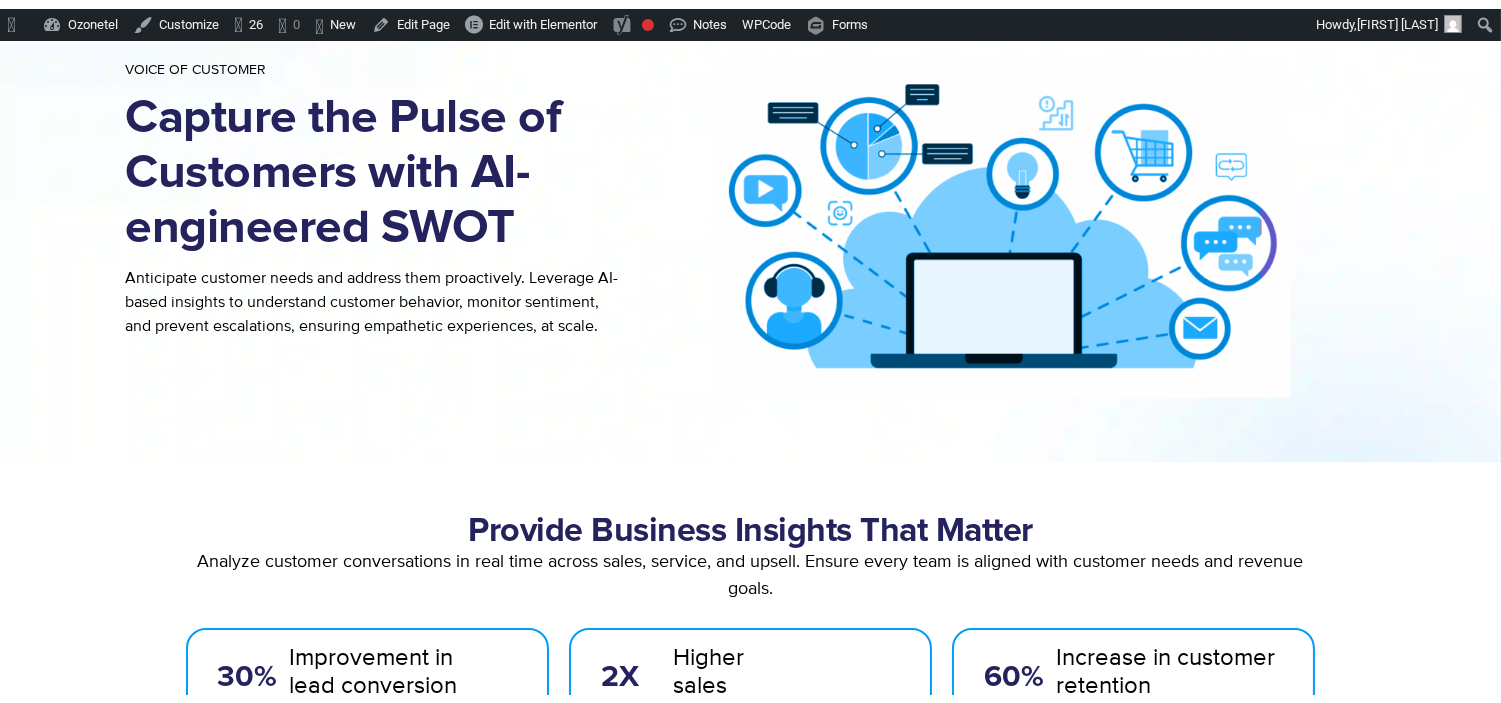 scroll, scrollTop: 0, scrollLeft: 0, axis: both 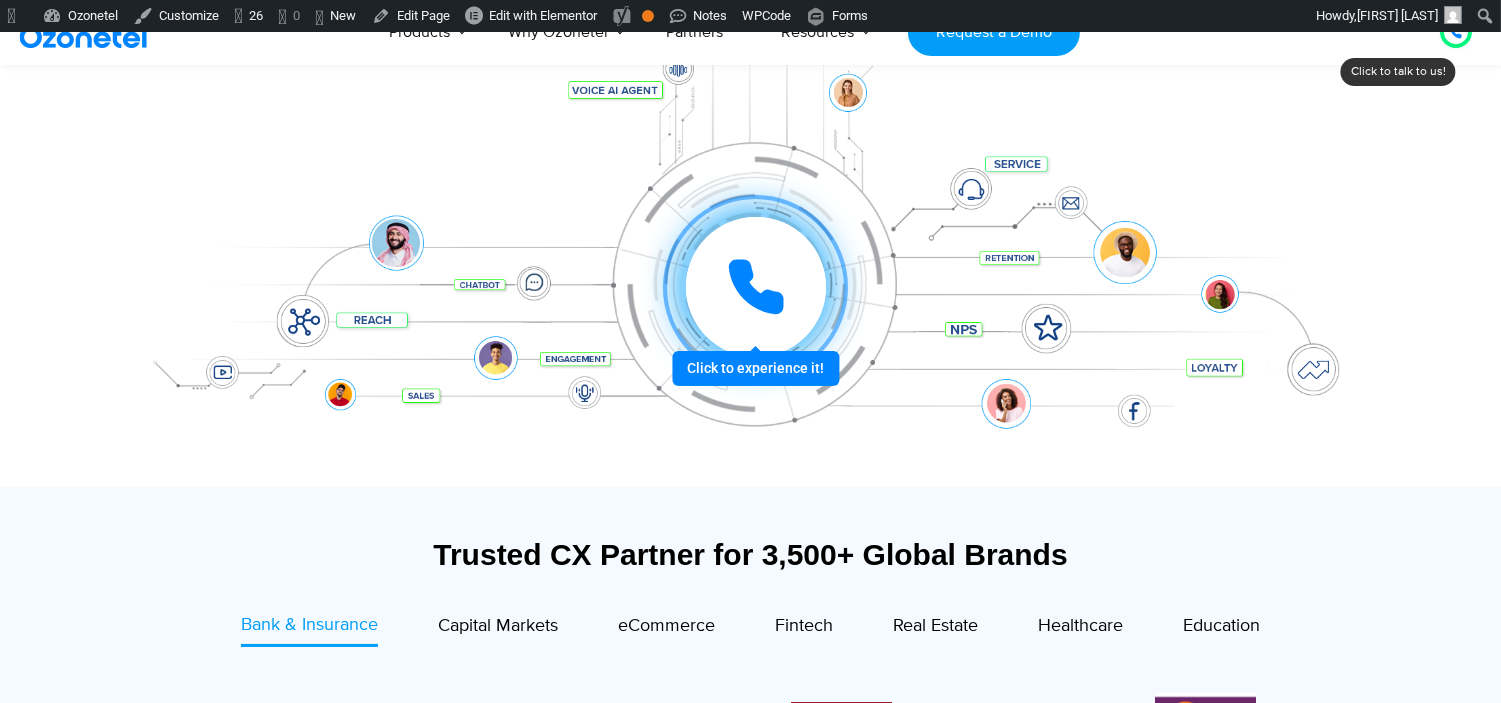 click at bounding box center [756, 287] 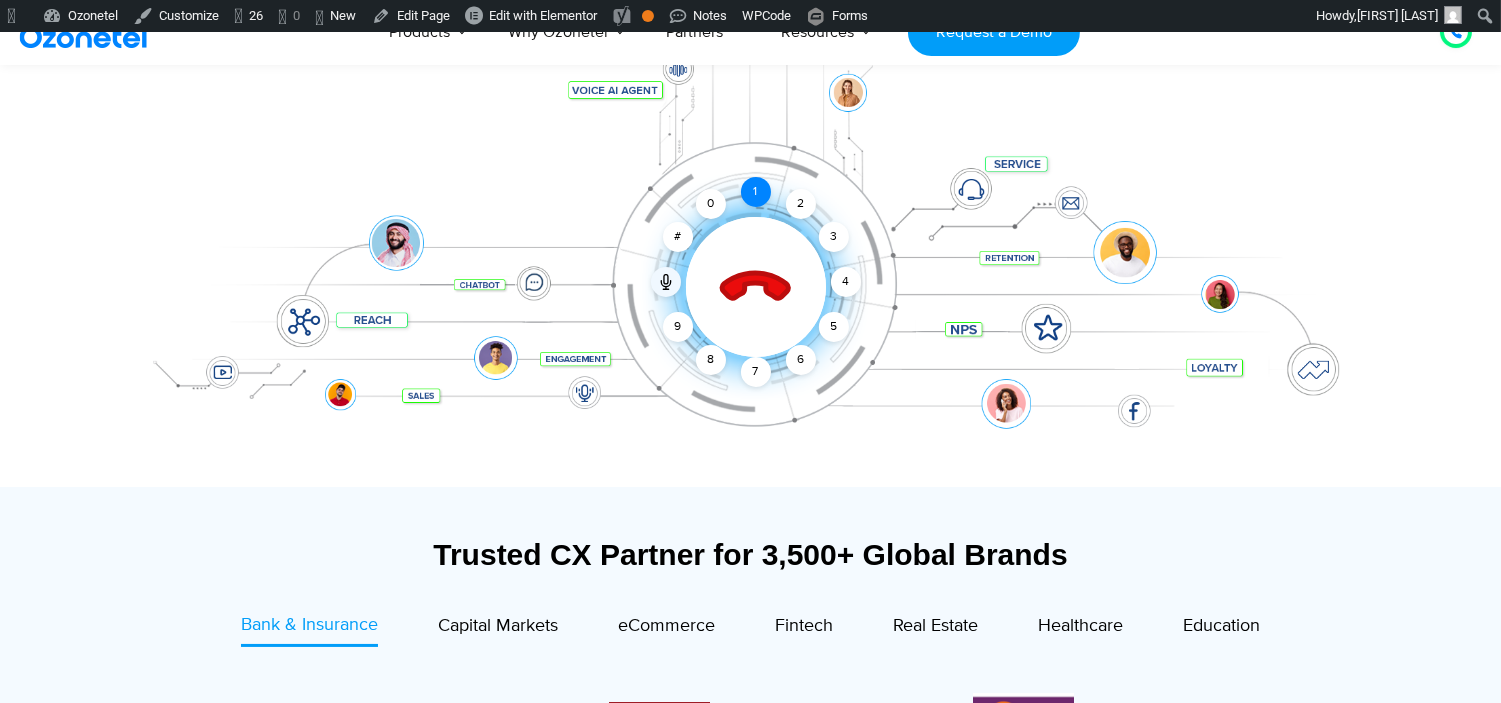 click on "1" at bounding box center [756, 192] 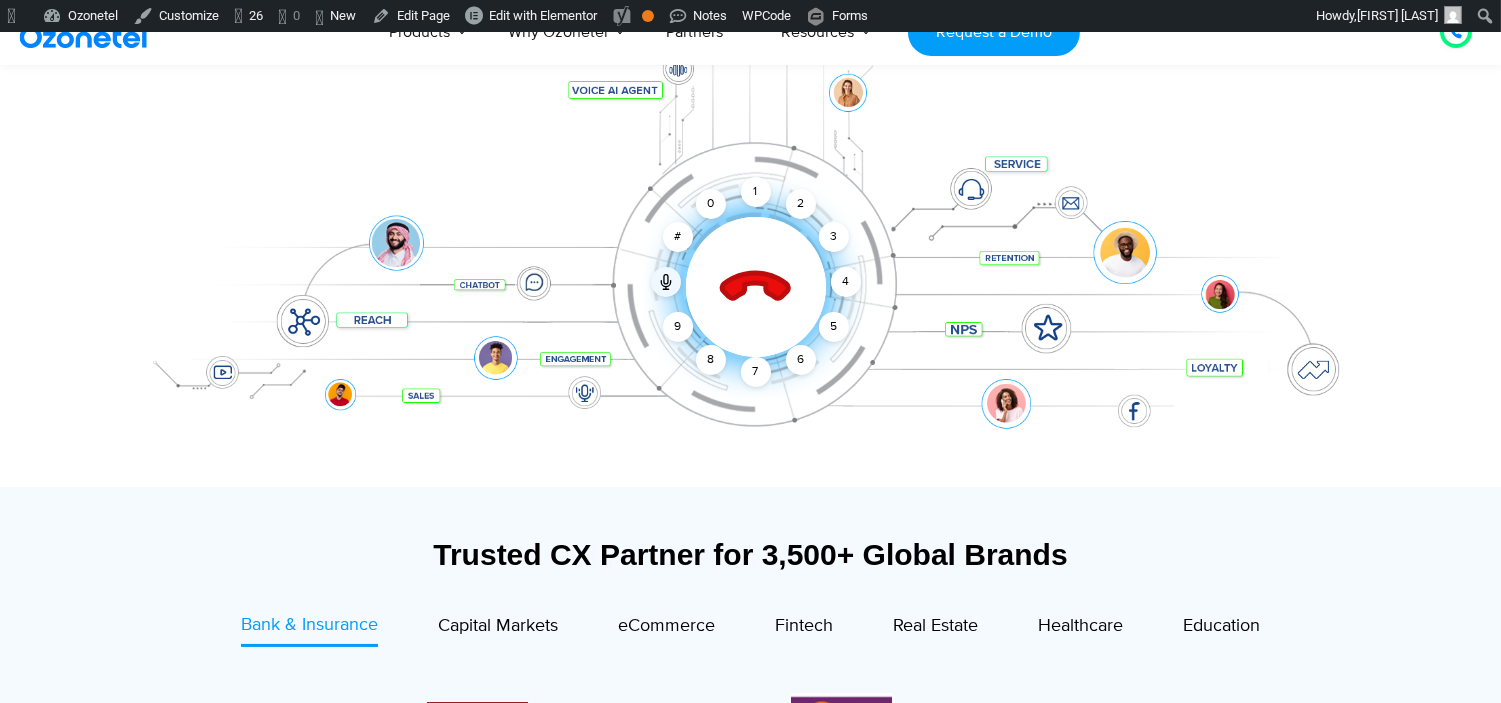 click at bounding box center (755, 287) 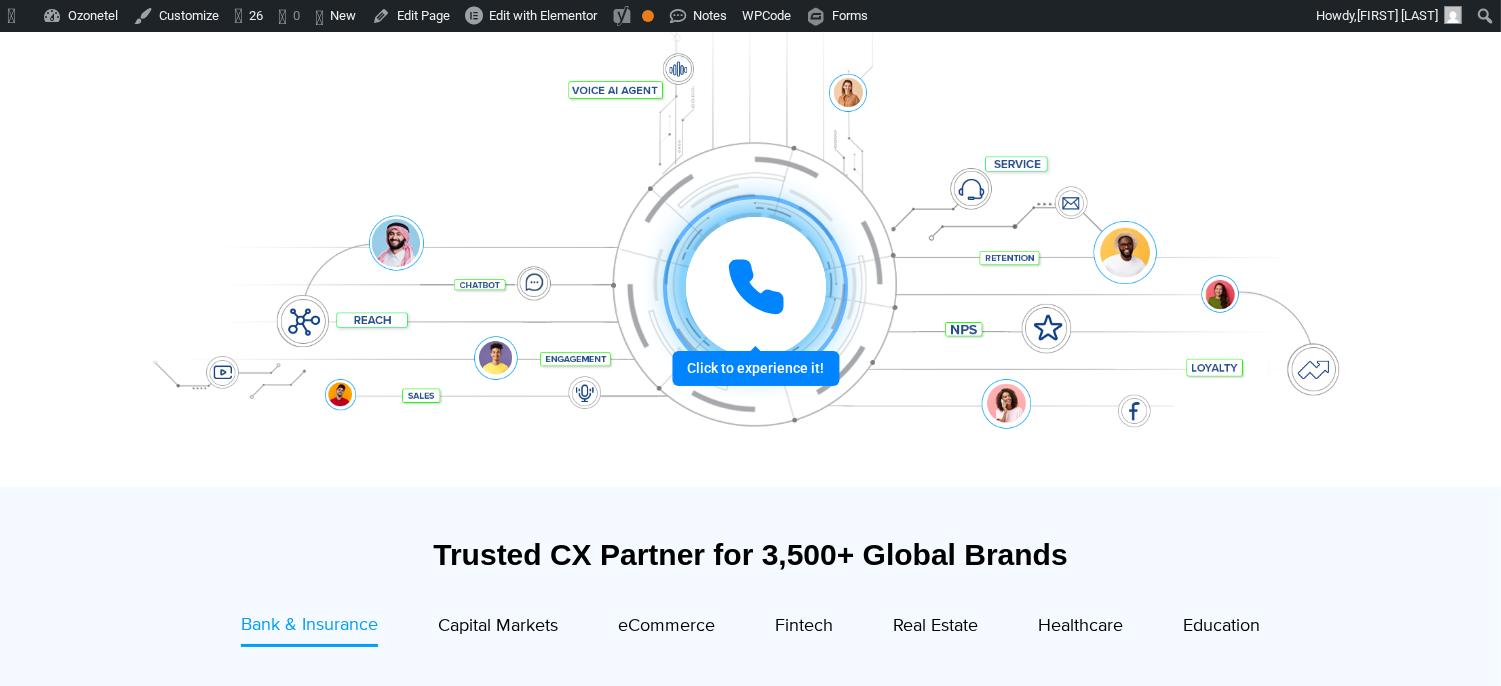 click at bounding box center (756, 287) 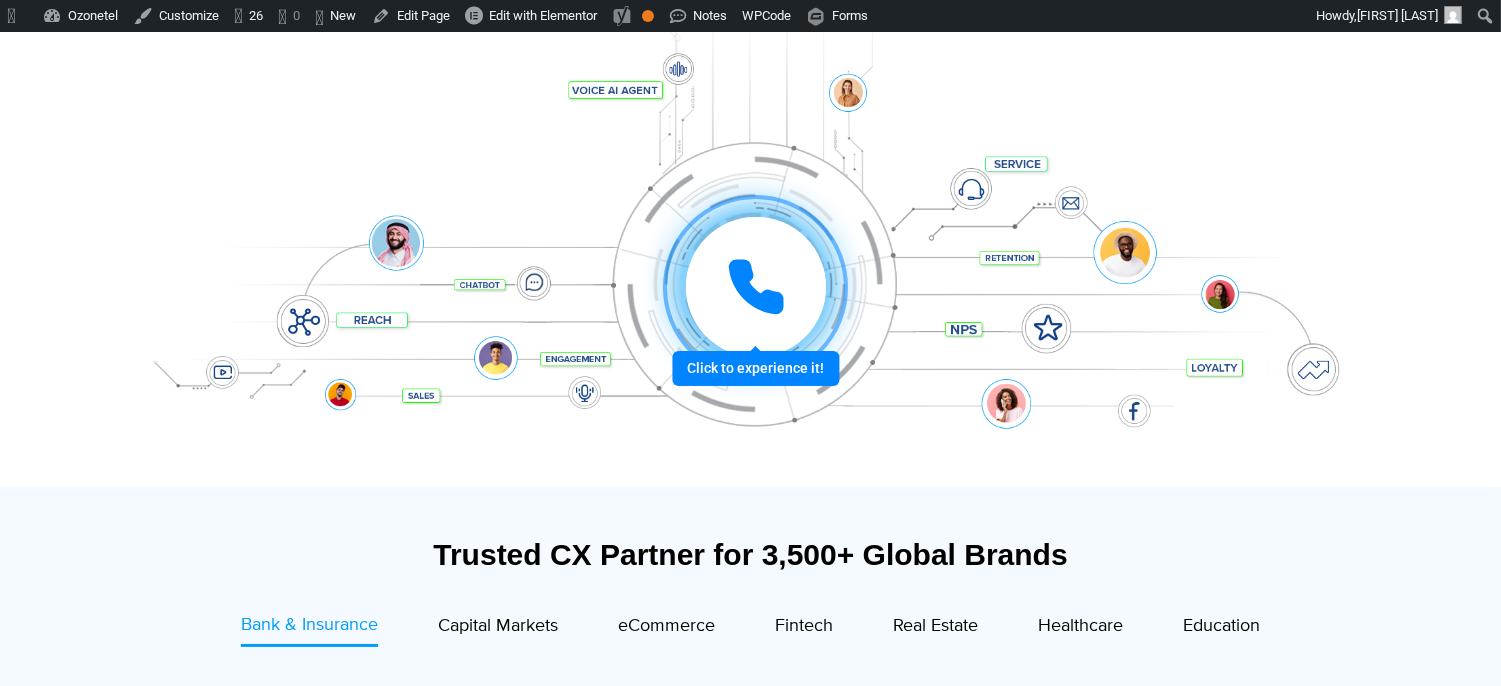 scroll, scrollTop: 0, scrollLeft: 0, axis: both 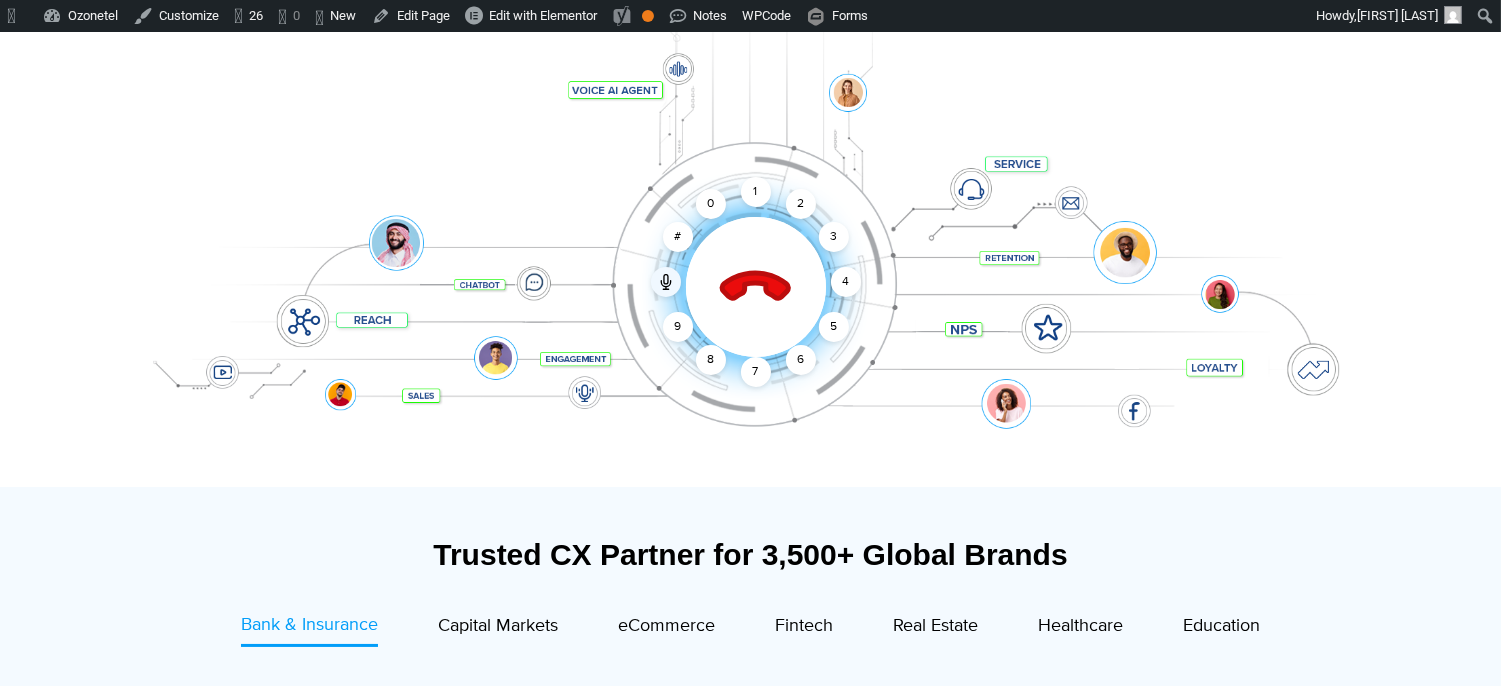 click at bounding box center (756, 287) 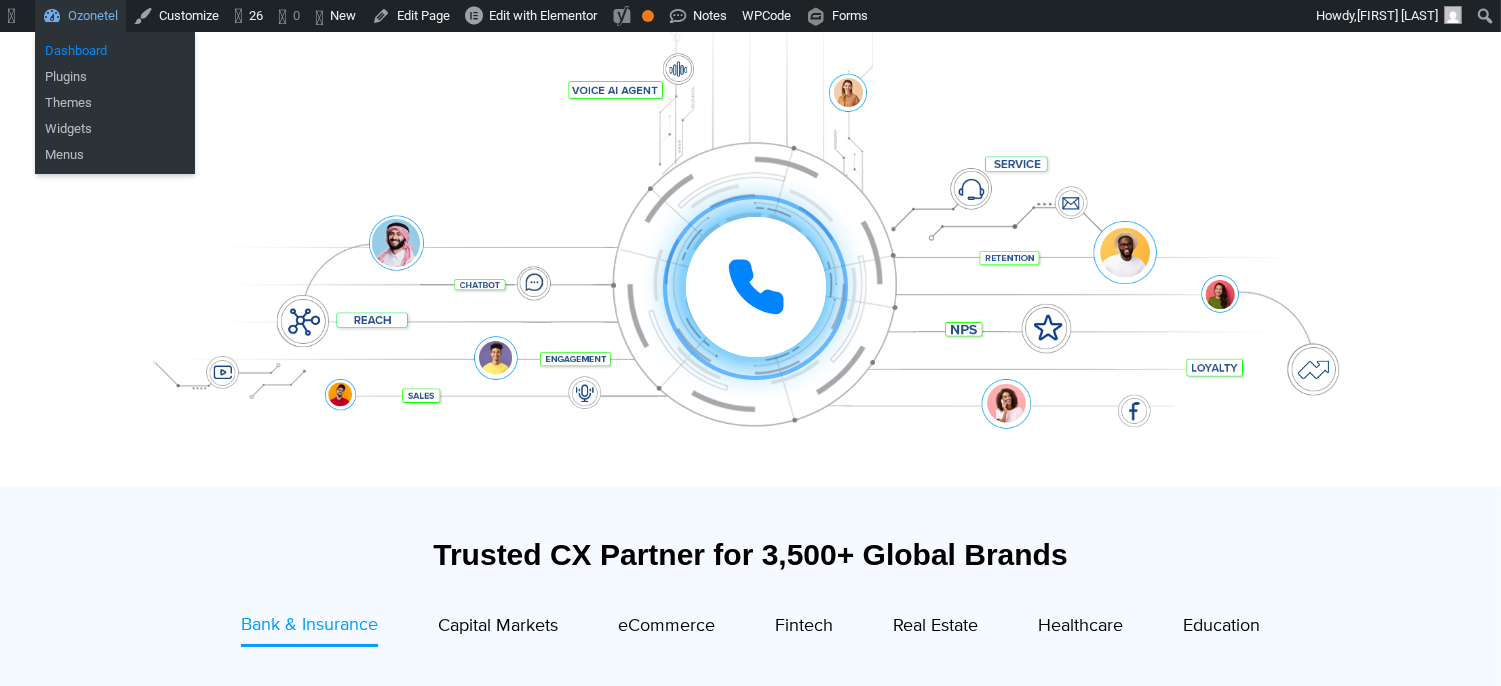 click on "Dashboard" at bounding box center (115, 51) 